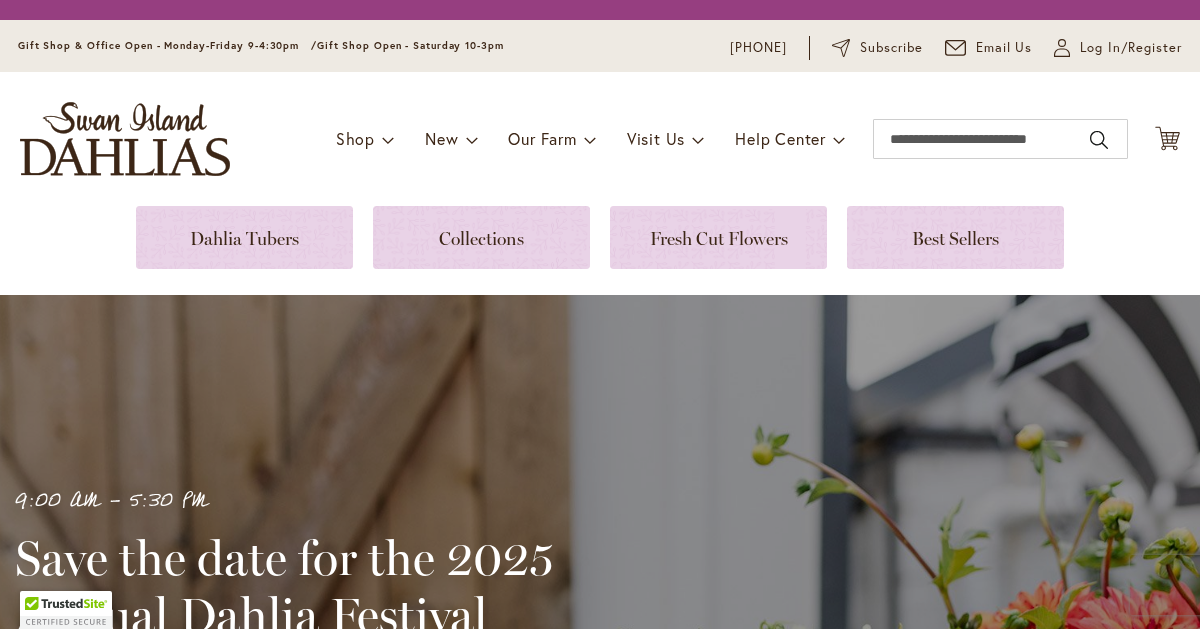 scroll, scrollTop: 0, scrollLeft: 0, axis: both 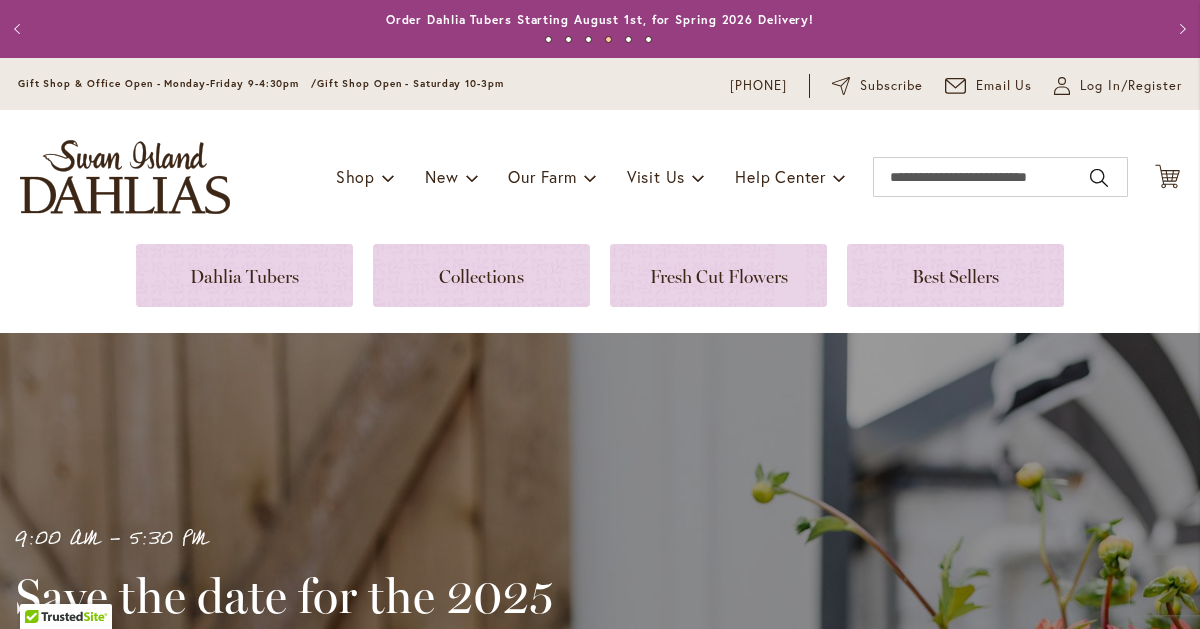 type on "**********" 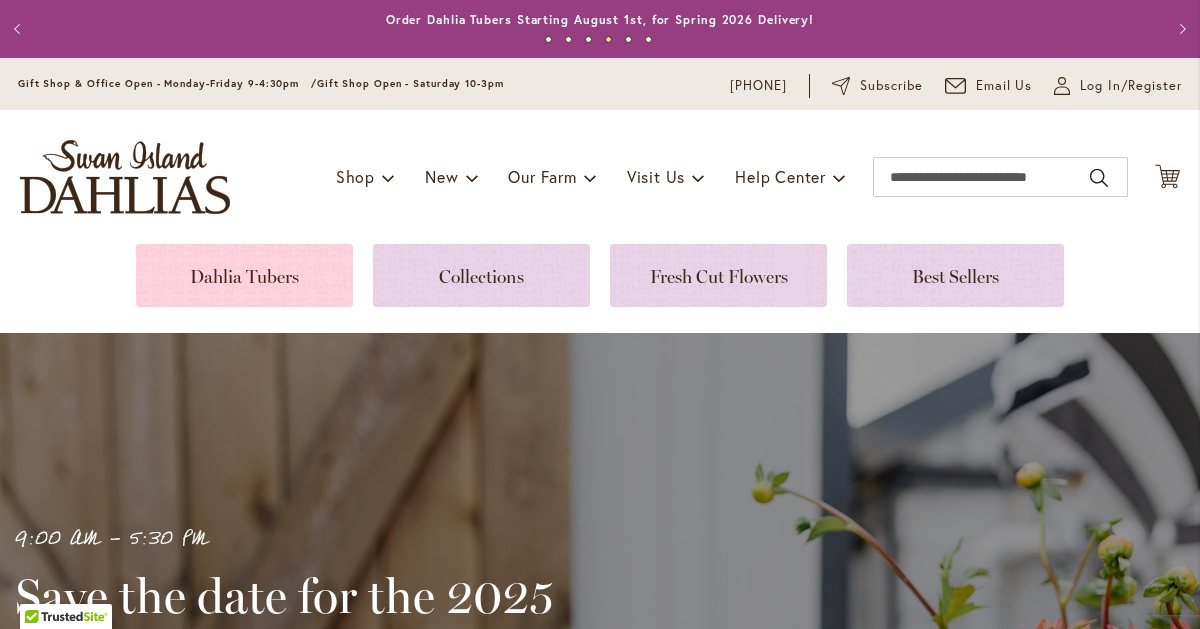 click at bounding box center [244, 275] 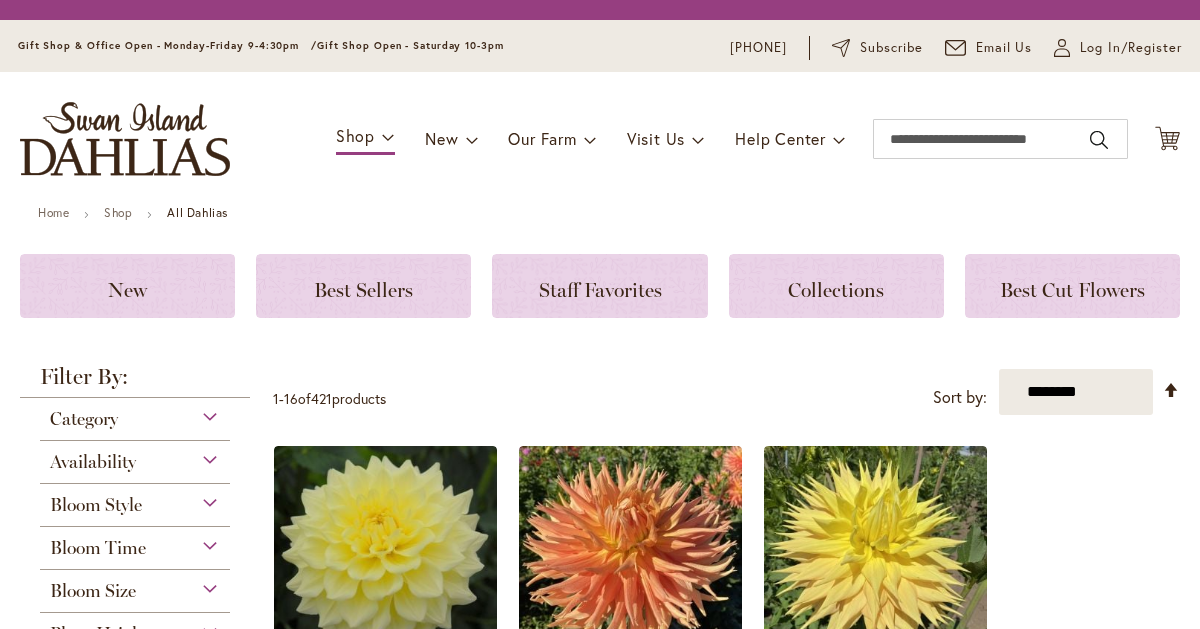 scroll, scrollTop: 0, scrollLeft: 0, axis: both 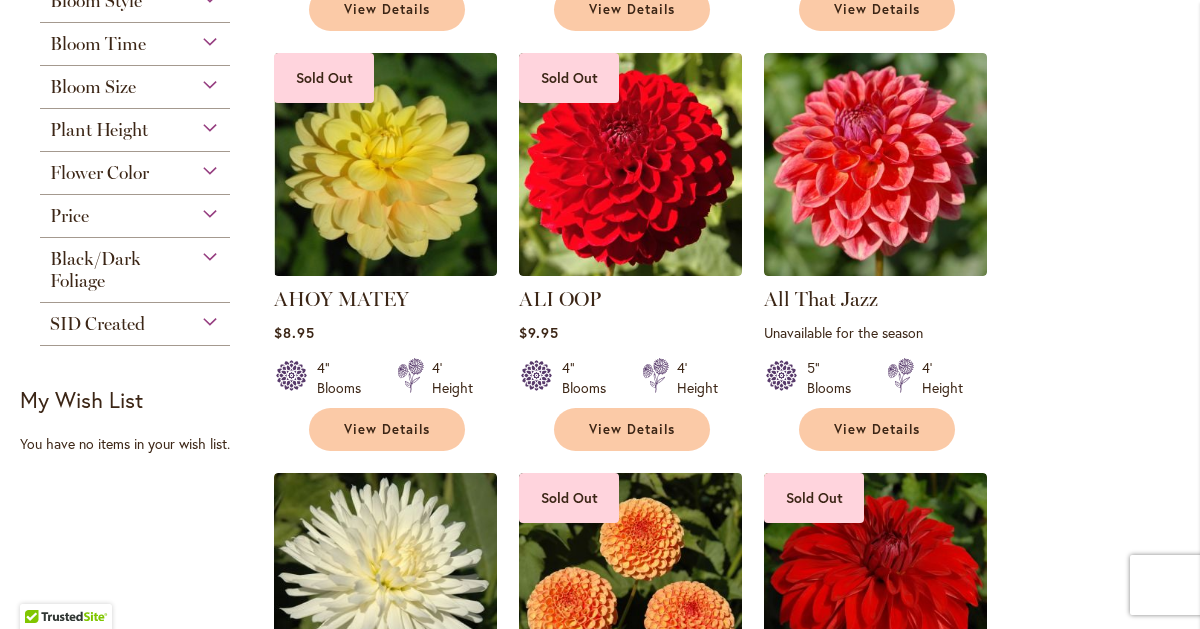 type on "**********" 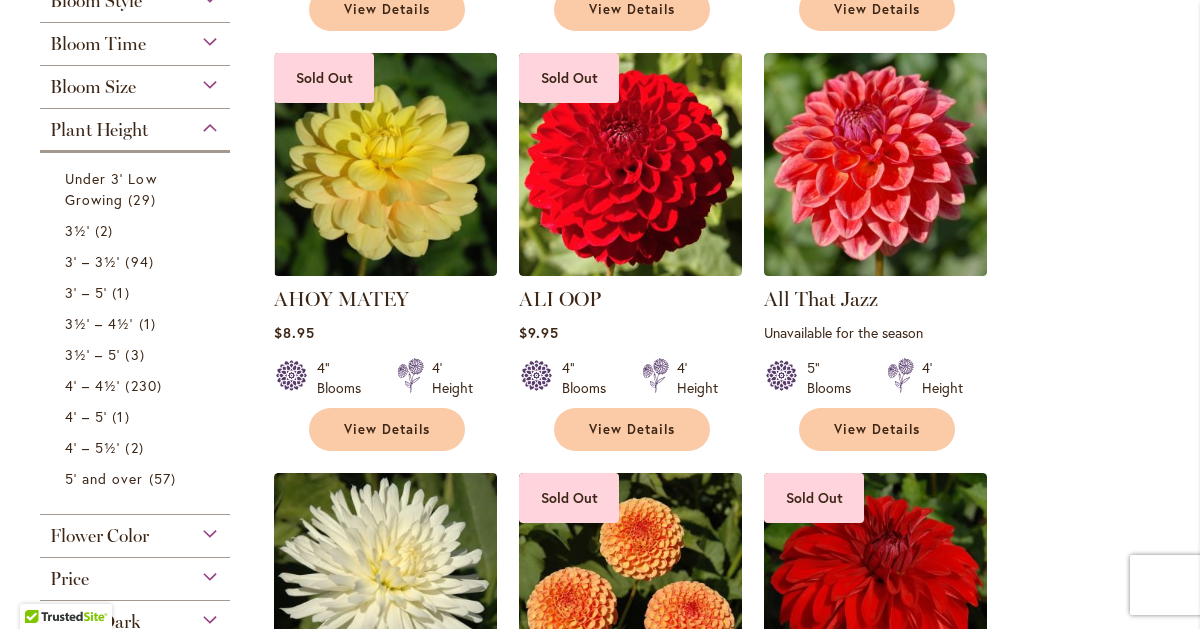 scroll, scrollTop: 1200, scrollLeft: 0, axis: vertical 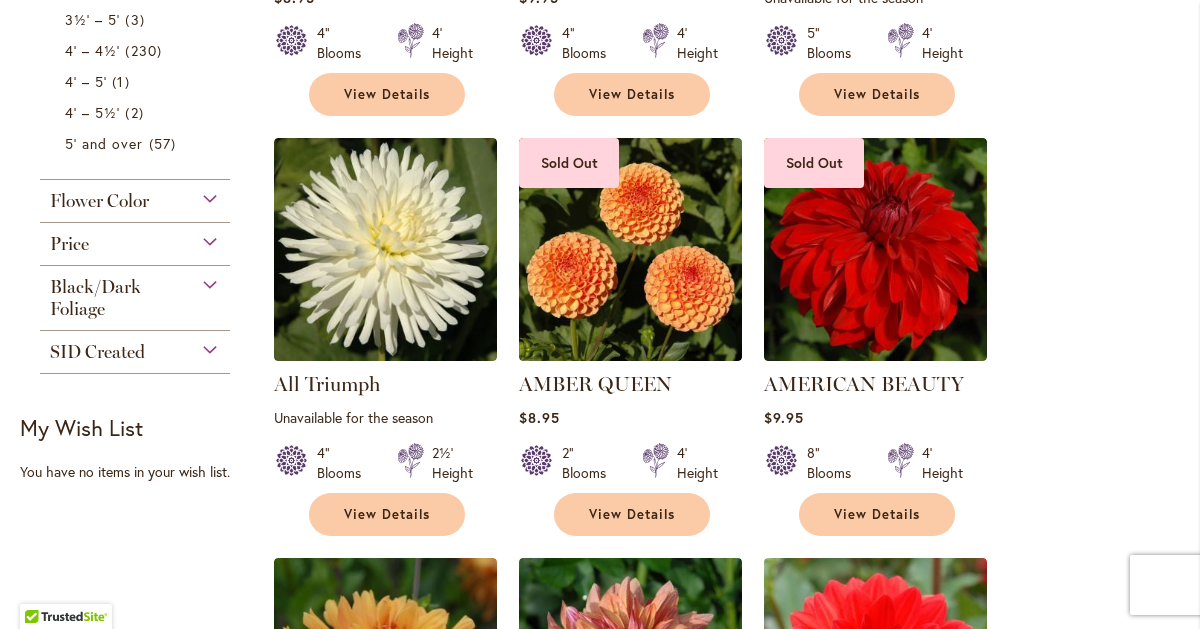 click on "Under 3' Low Growing" at bounding box center [111, -146] 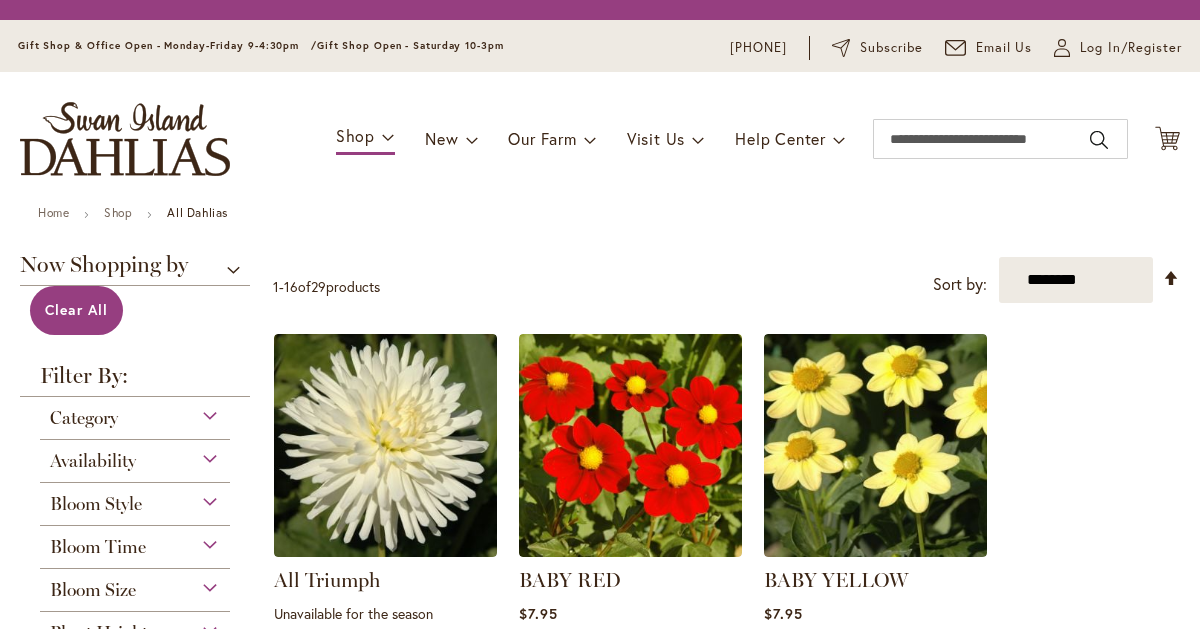 scroll, scrollTop: 0, scrollLeft: 0, axis: both 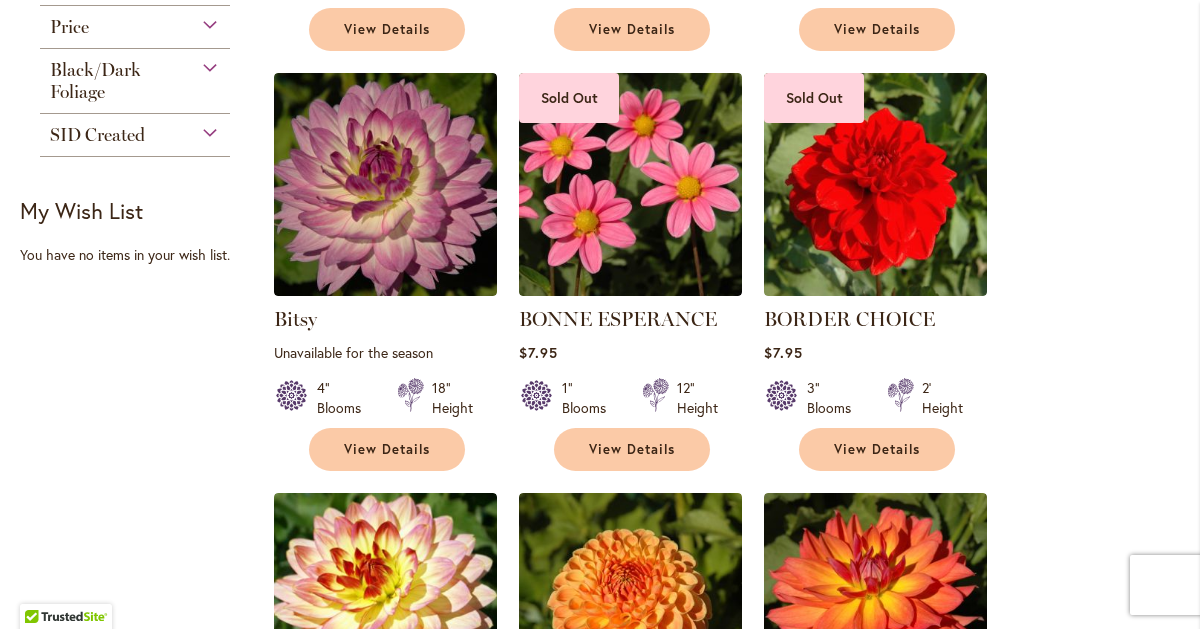 type on "**********" 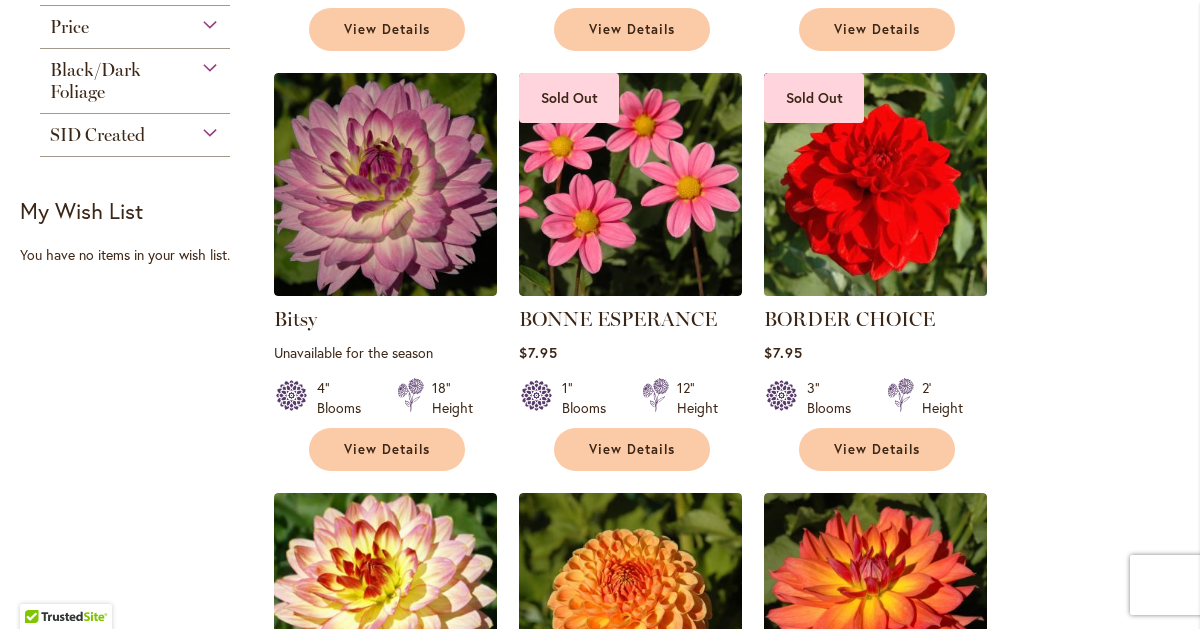 click at bounding box center (876, 184) 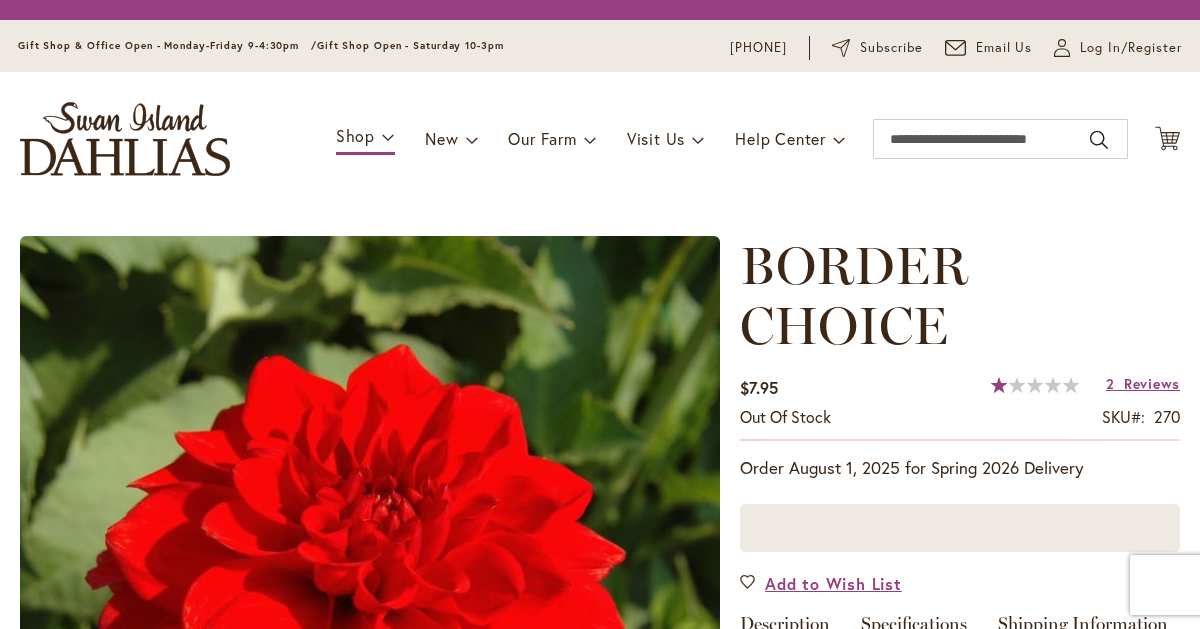 scroll, scrollTop: 0, scrollLeft: 0, axis: both 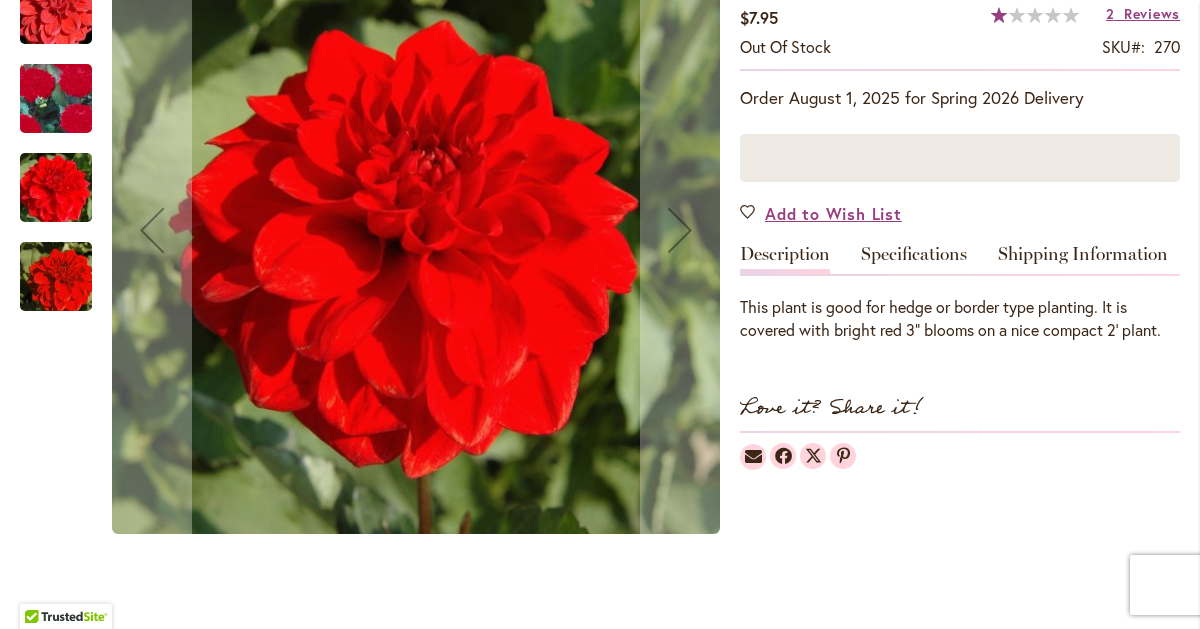 type on "**********" 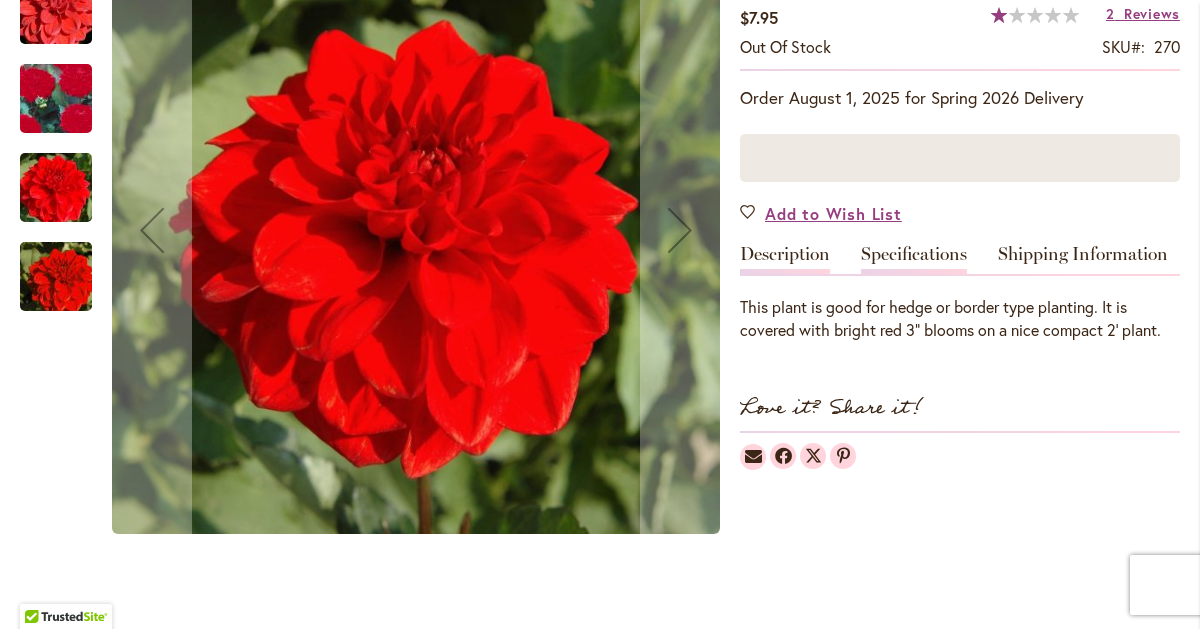 click on "Specifications" at bounding box center (914, 259) 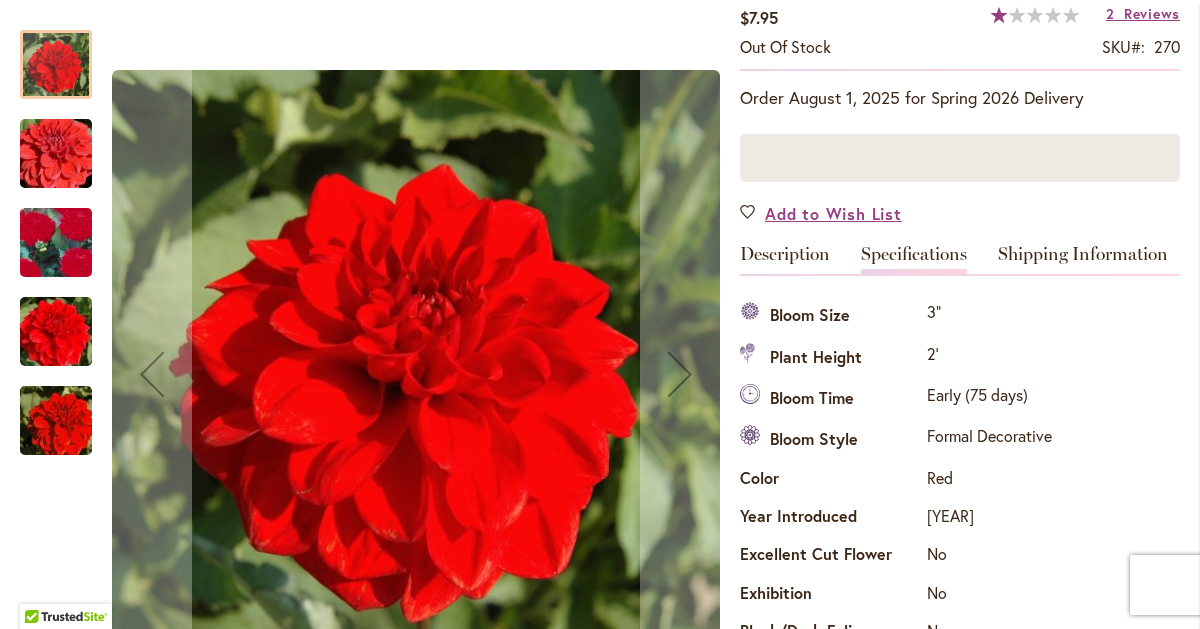 scroll, scrollTop: 682, scrollLeft: 0, axis: vertical 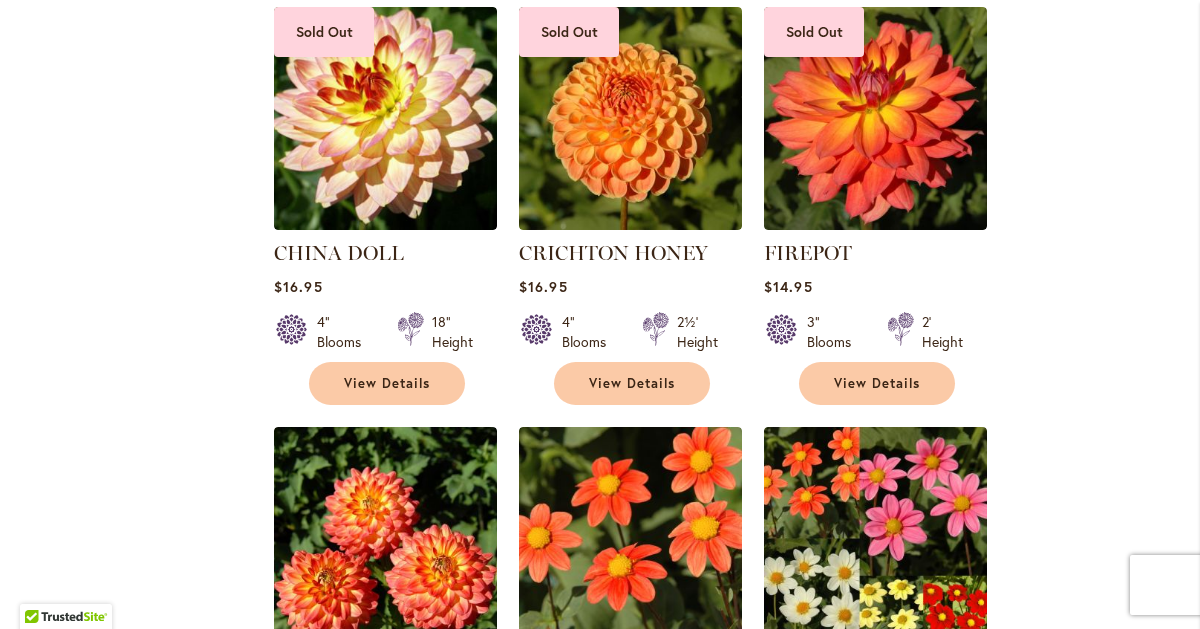 type on "**********" 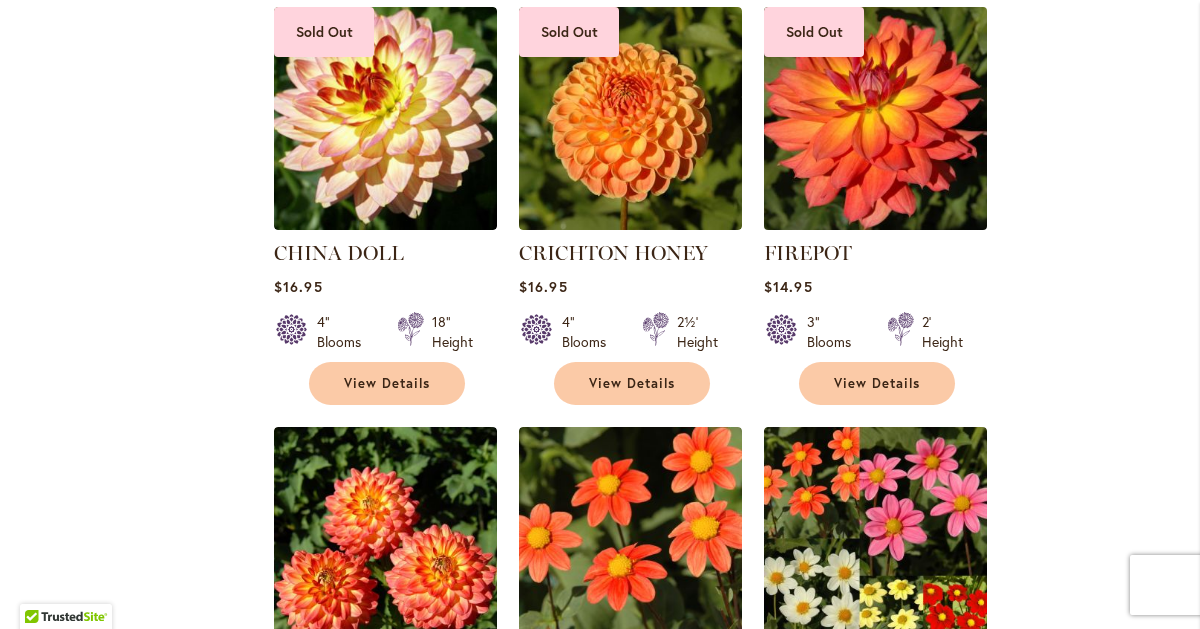 click at bounding box center [876, 118] 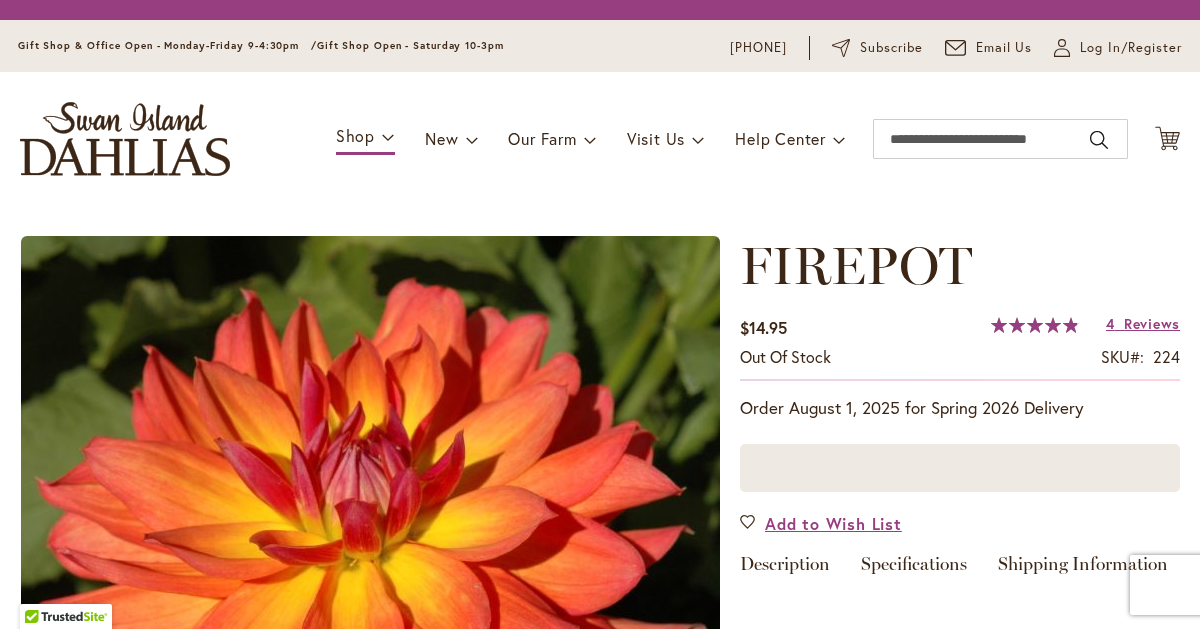 scroll, scrollTop: 0, scrollLeft: 0, axis: both 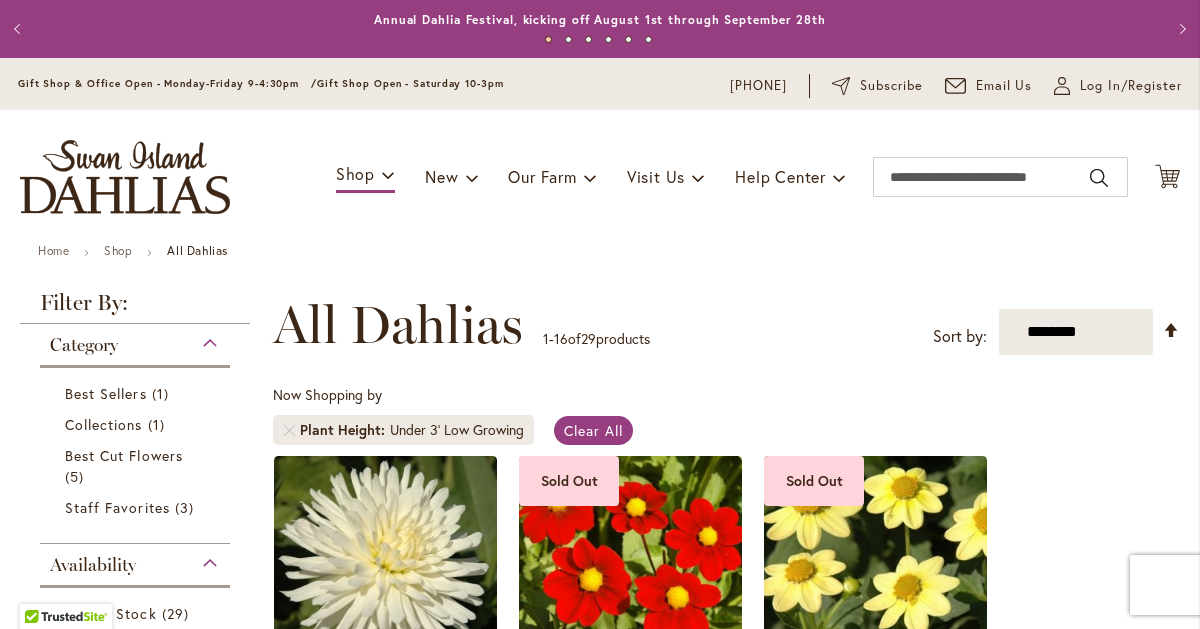 type on "**********" 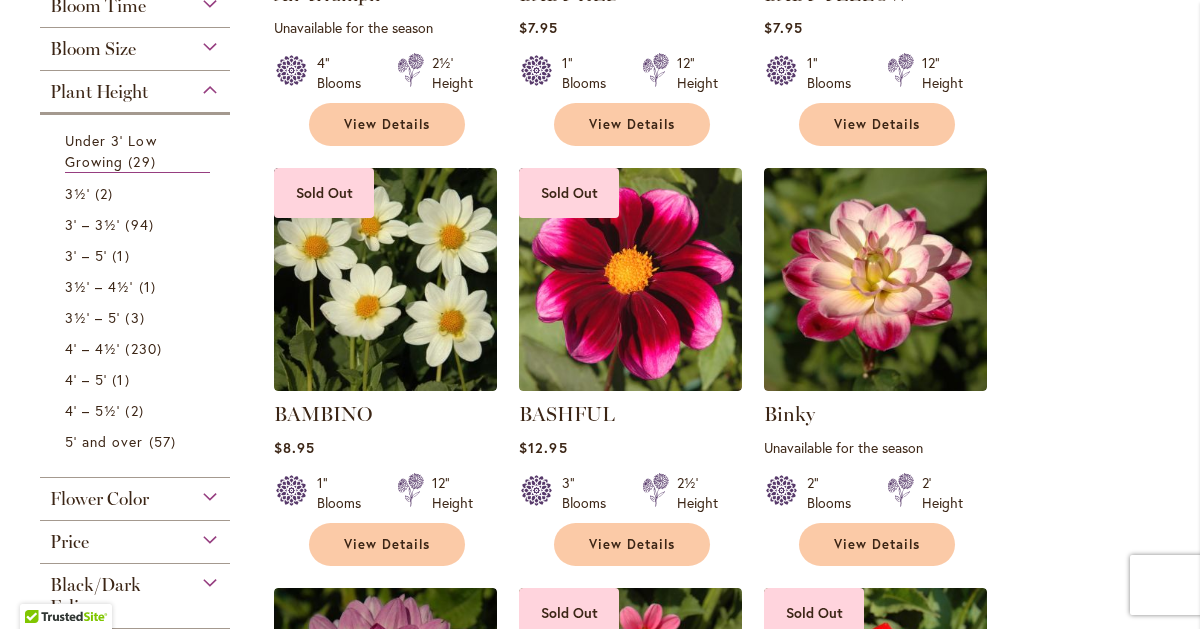 scroll, scrollTop: 680, scrollLeft: 0, axis: vertical 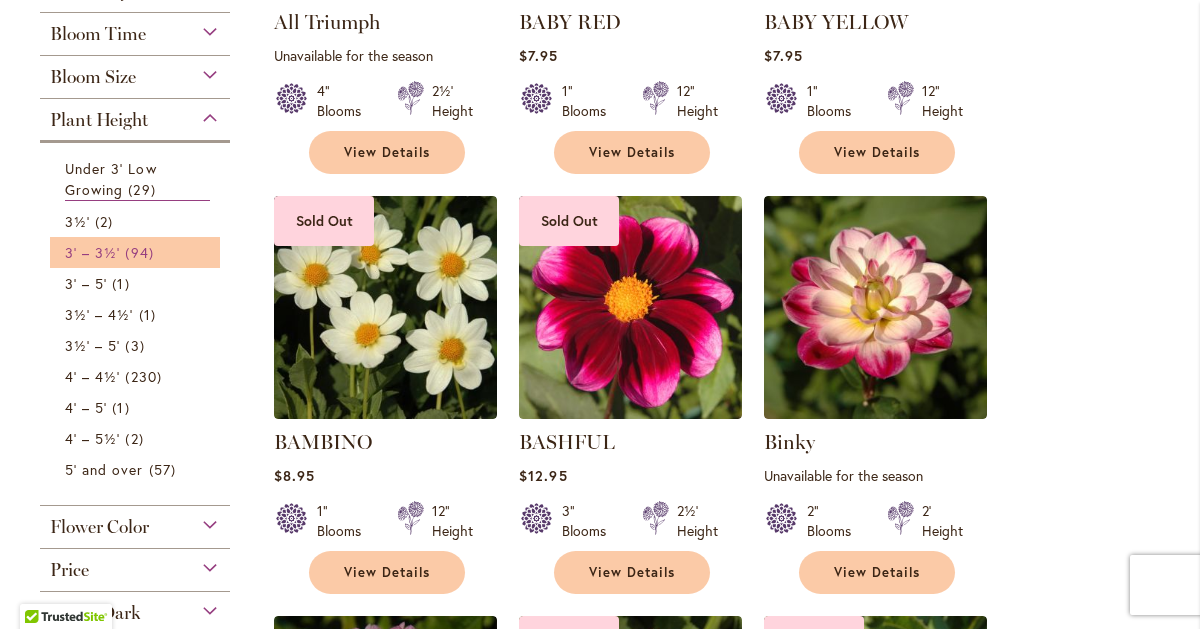click on "3' – 3½'
94
items" at bounding box center (137, 252) 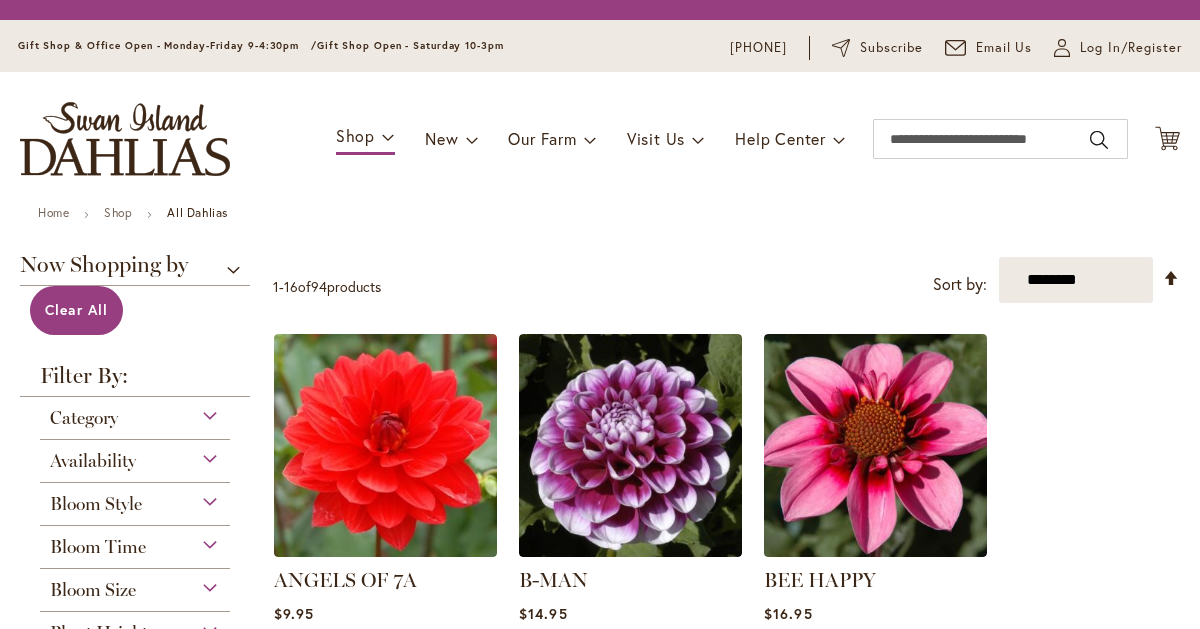 scroll, scrollTop: 0, scrollLeft: 0, axis: both 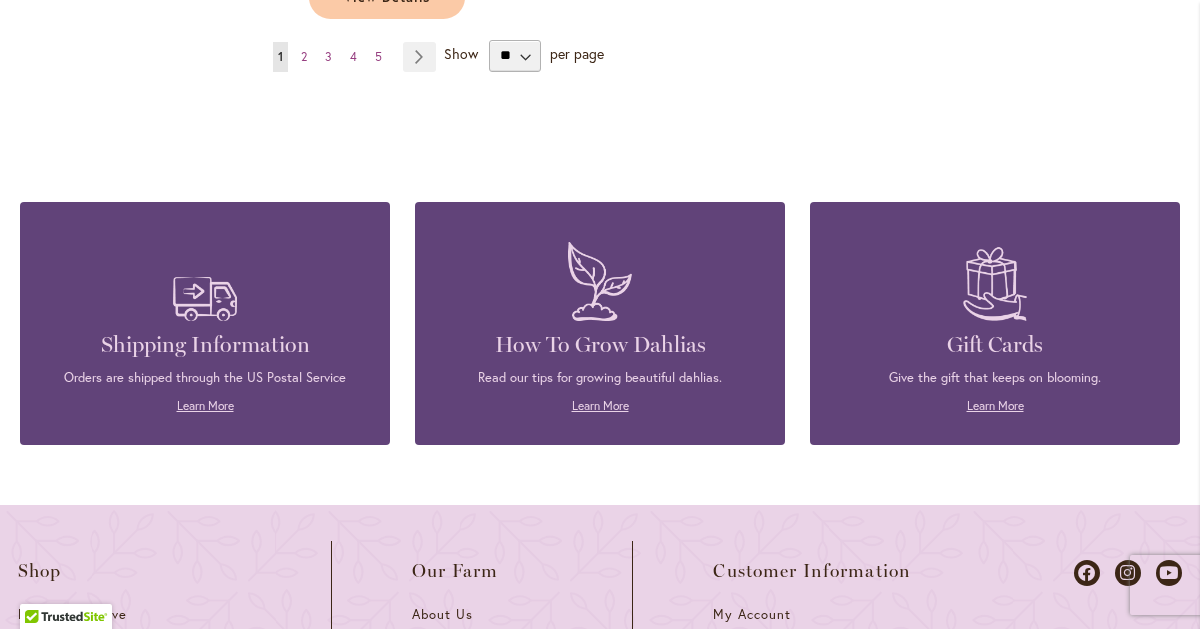 type on "**********" 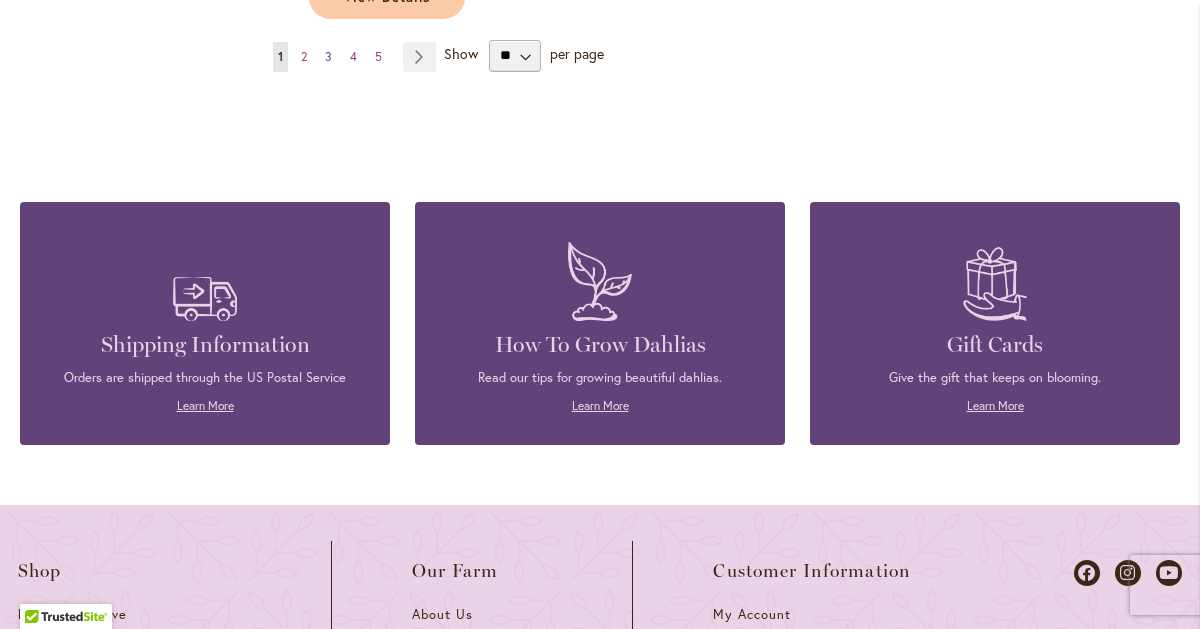 click on "Page
3" at bounding box center [328, 57] 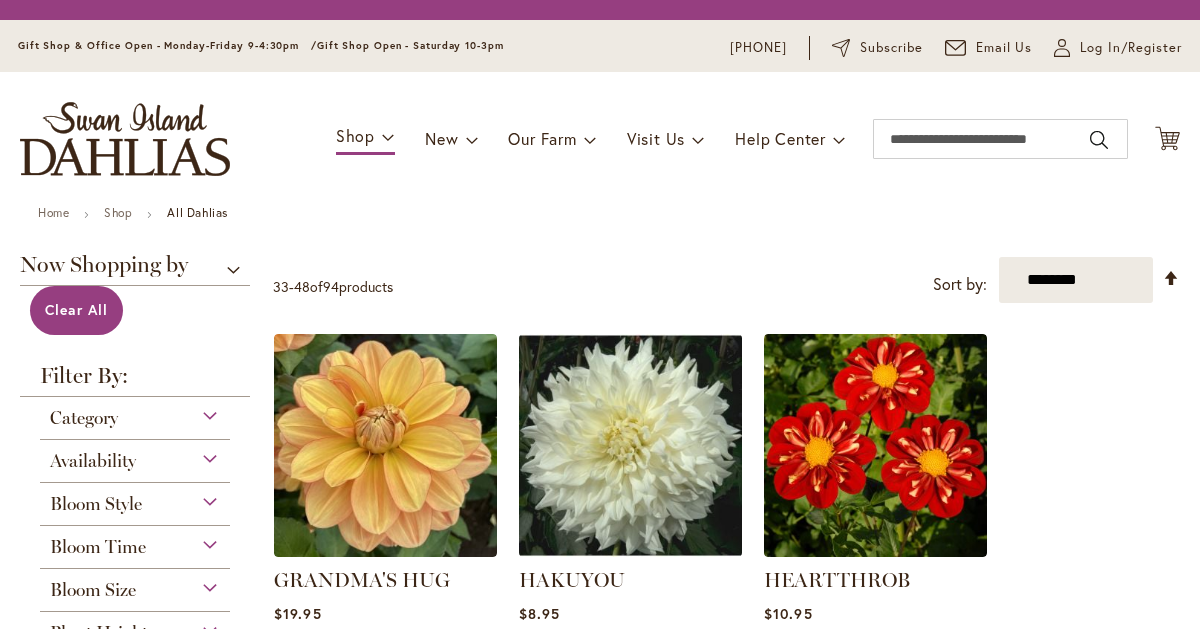 scroll, scrollTop: 0, scrollLeft: 0, axis: both 